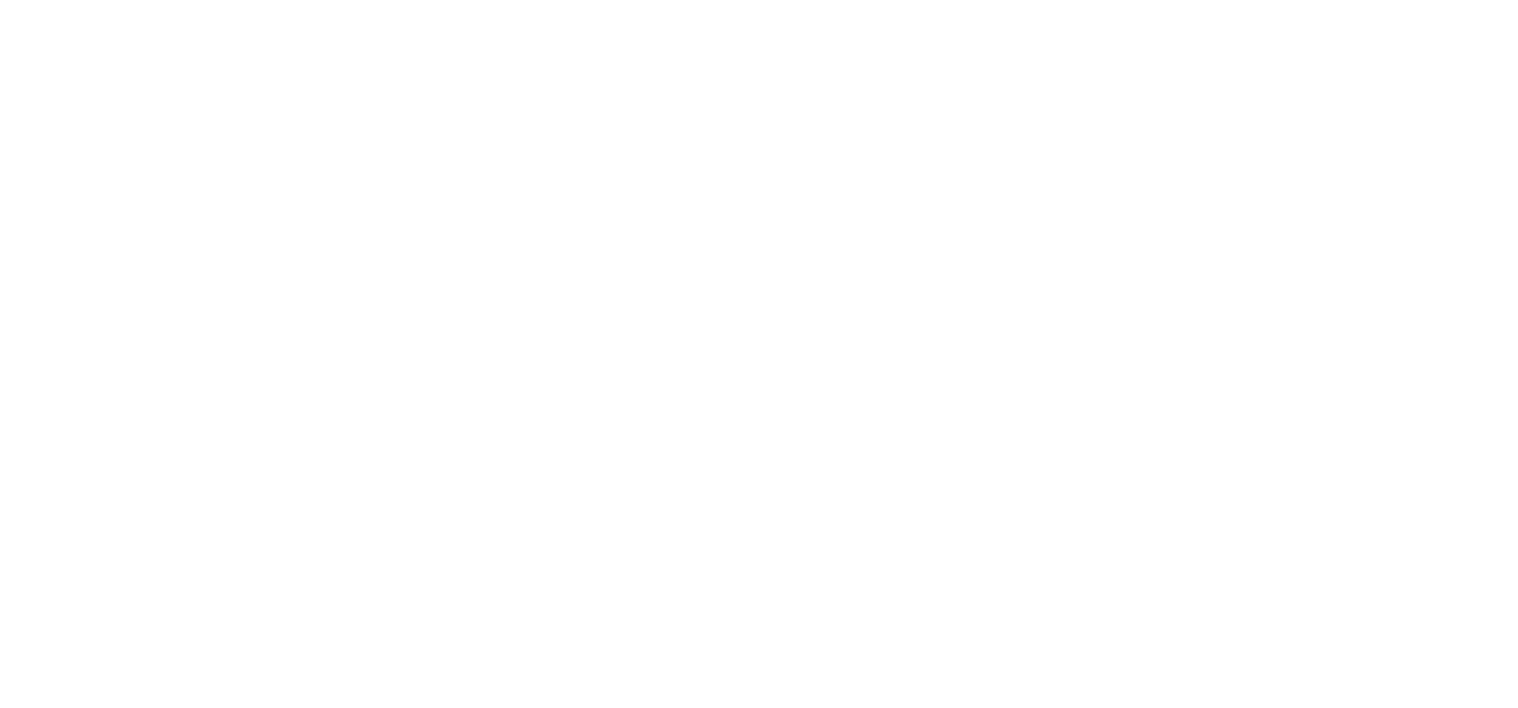 scroll, scrollTop: 0, scrollLeft: 0, axis: both 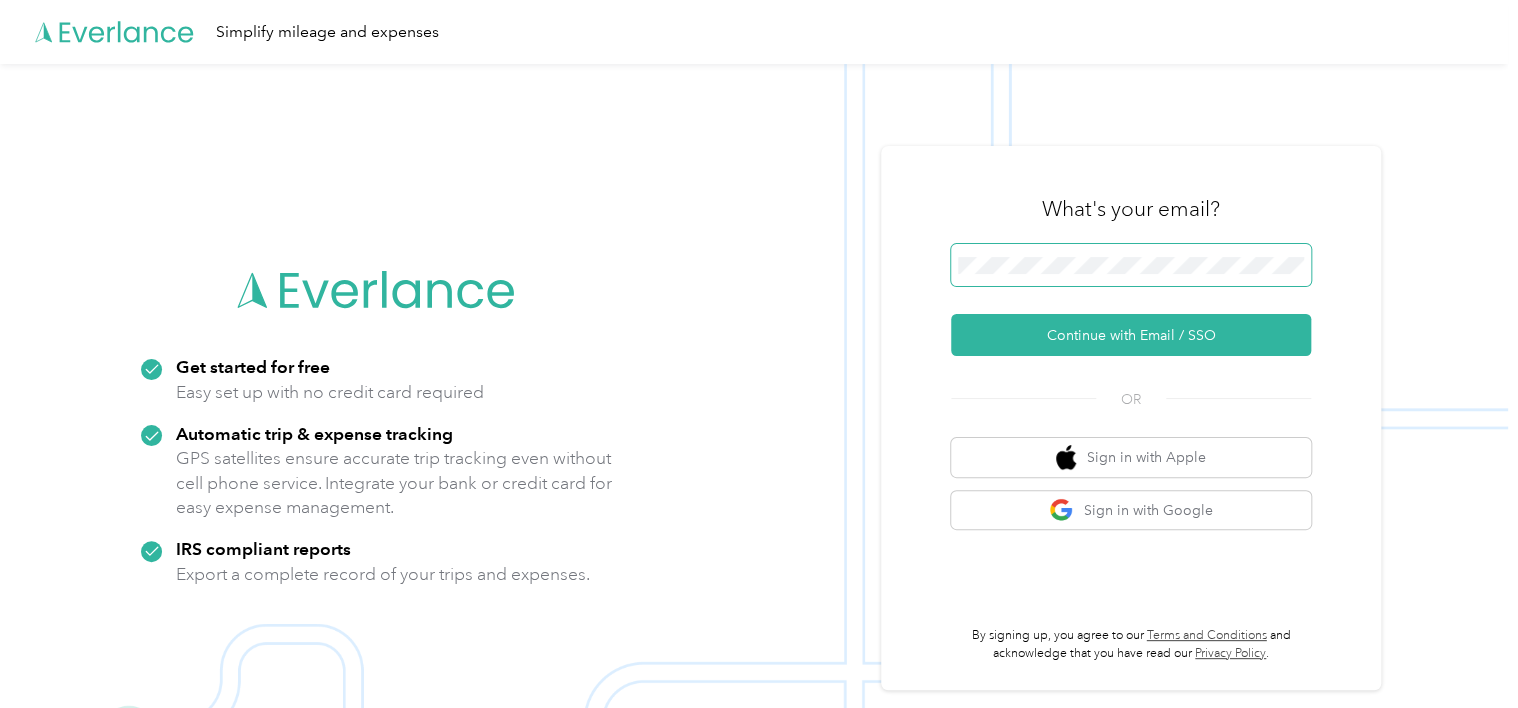 click at bounding box center [1131, 265] 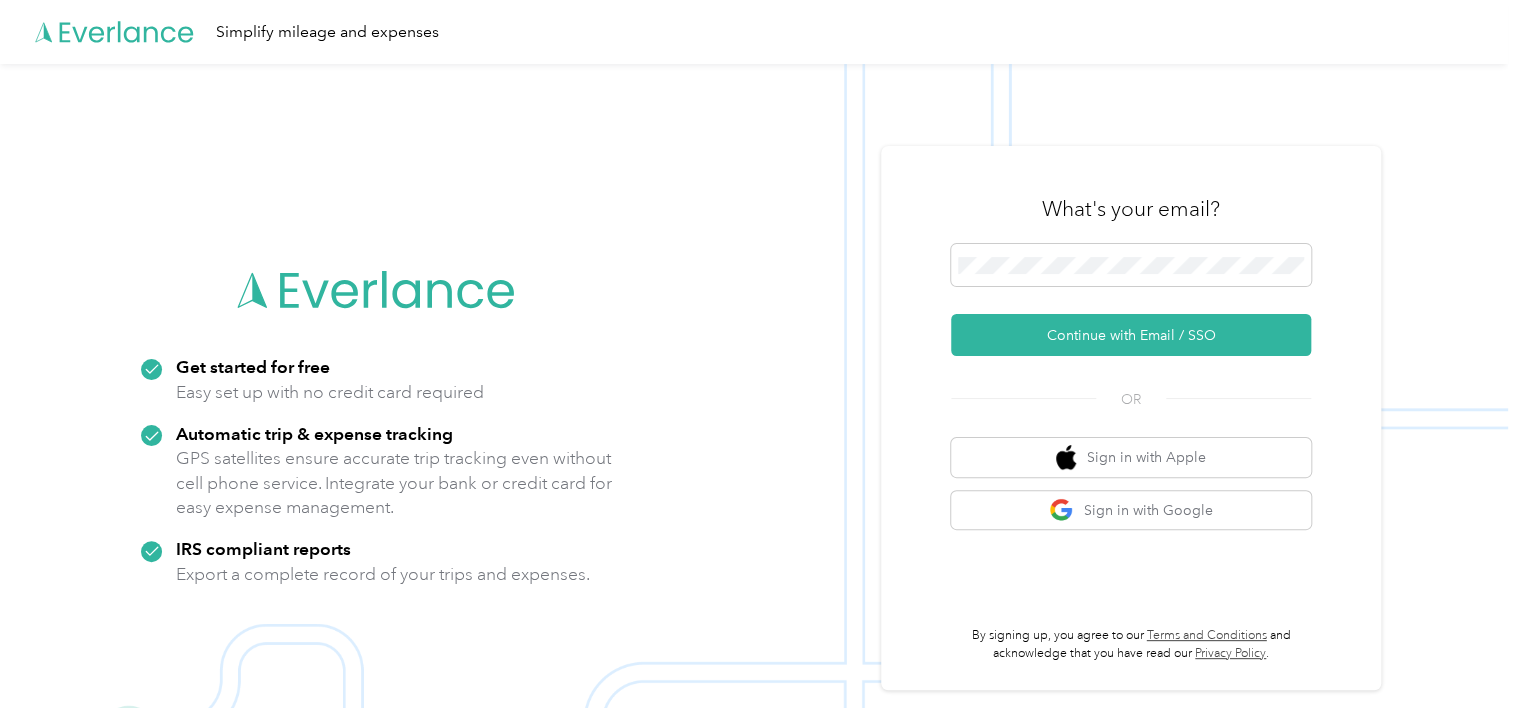 click on "What's your email? Continue with Email / SSO OR Sign in with Apple Sign in with Google By signing up, you agree to our   Terms and Conditions   and acknowledge that you have read our   Privacy Policy ." at bounding box center (1131, 418) 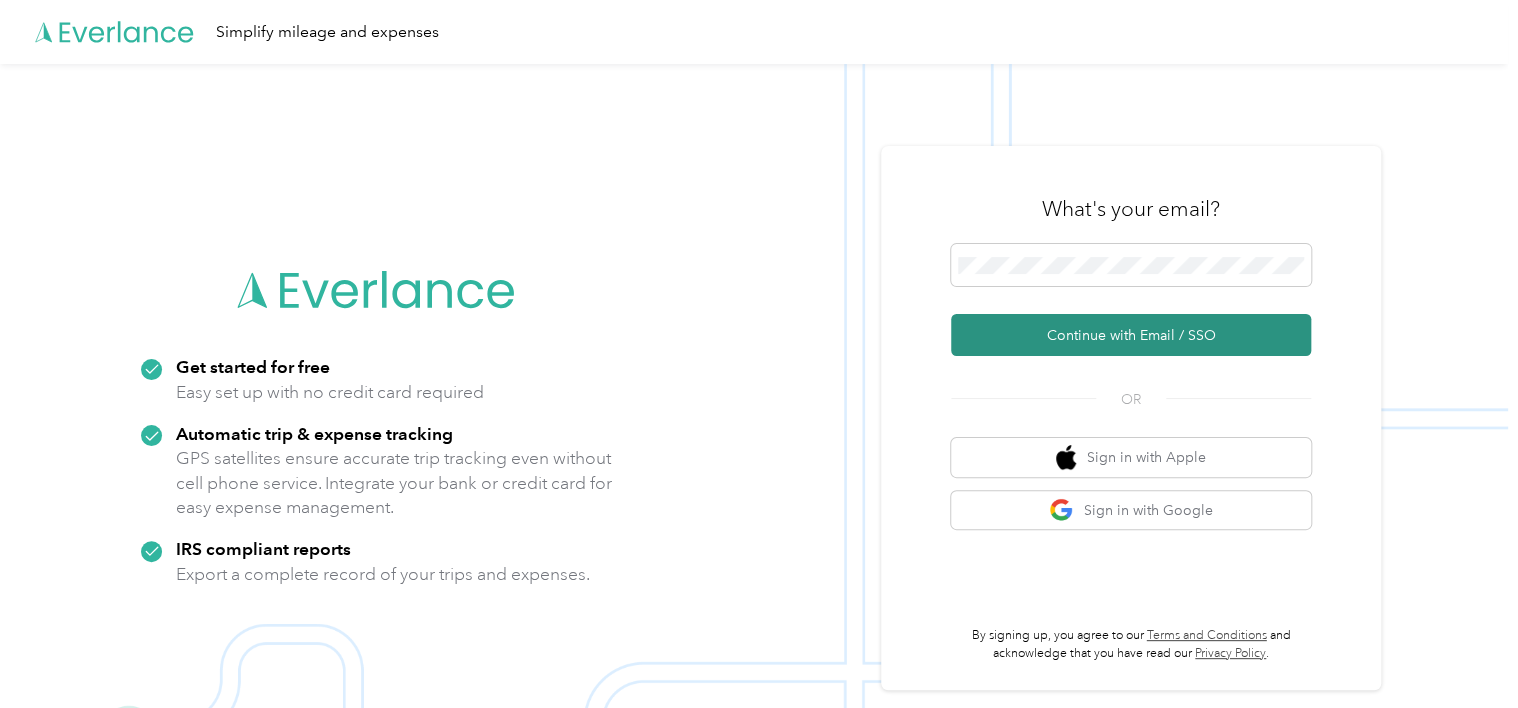 click on "Continue with Email / SSO" at bounding box center [1131, 335] 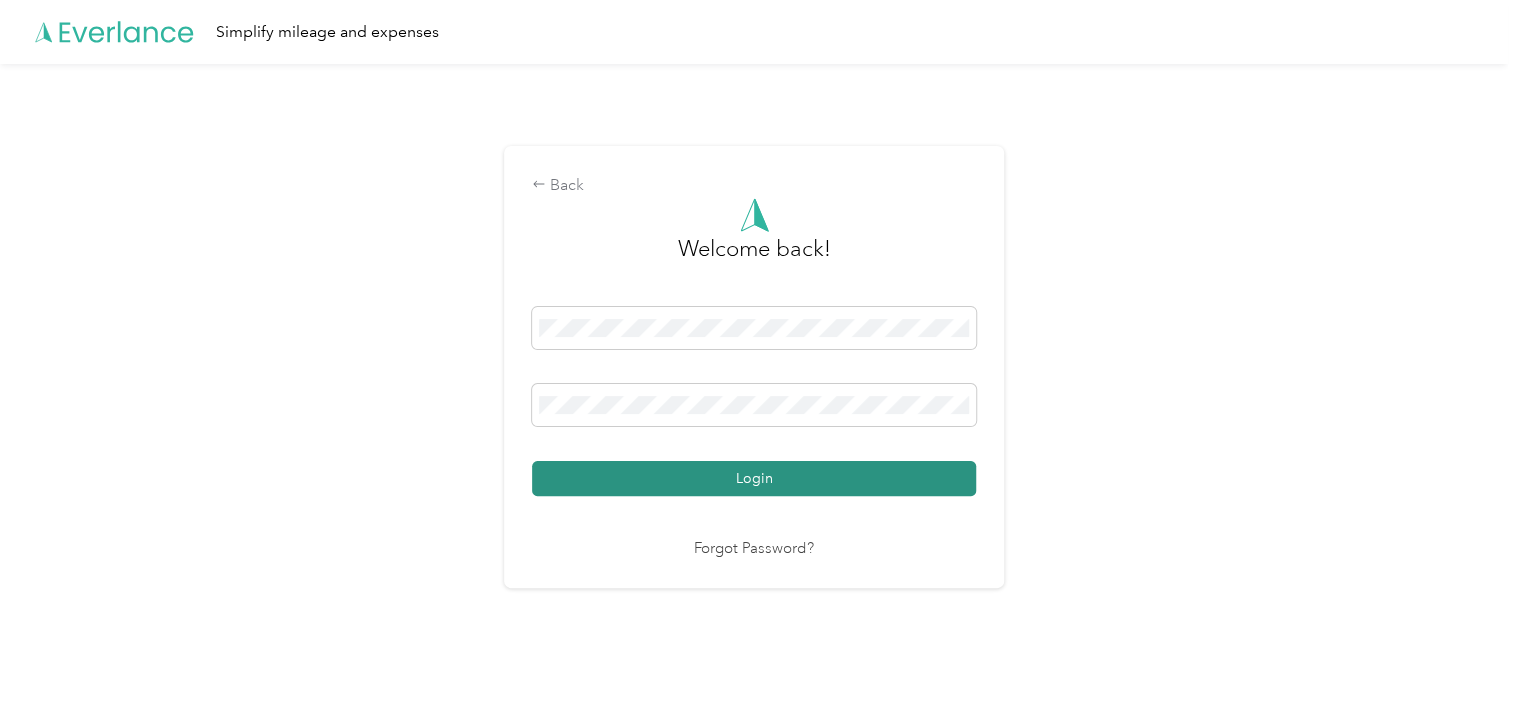 click on "Login" at bounding box center (754, 478) 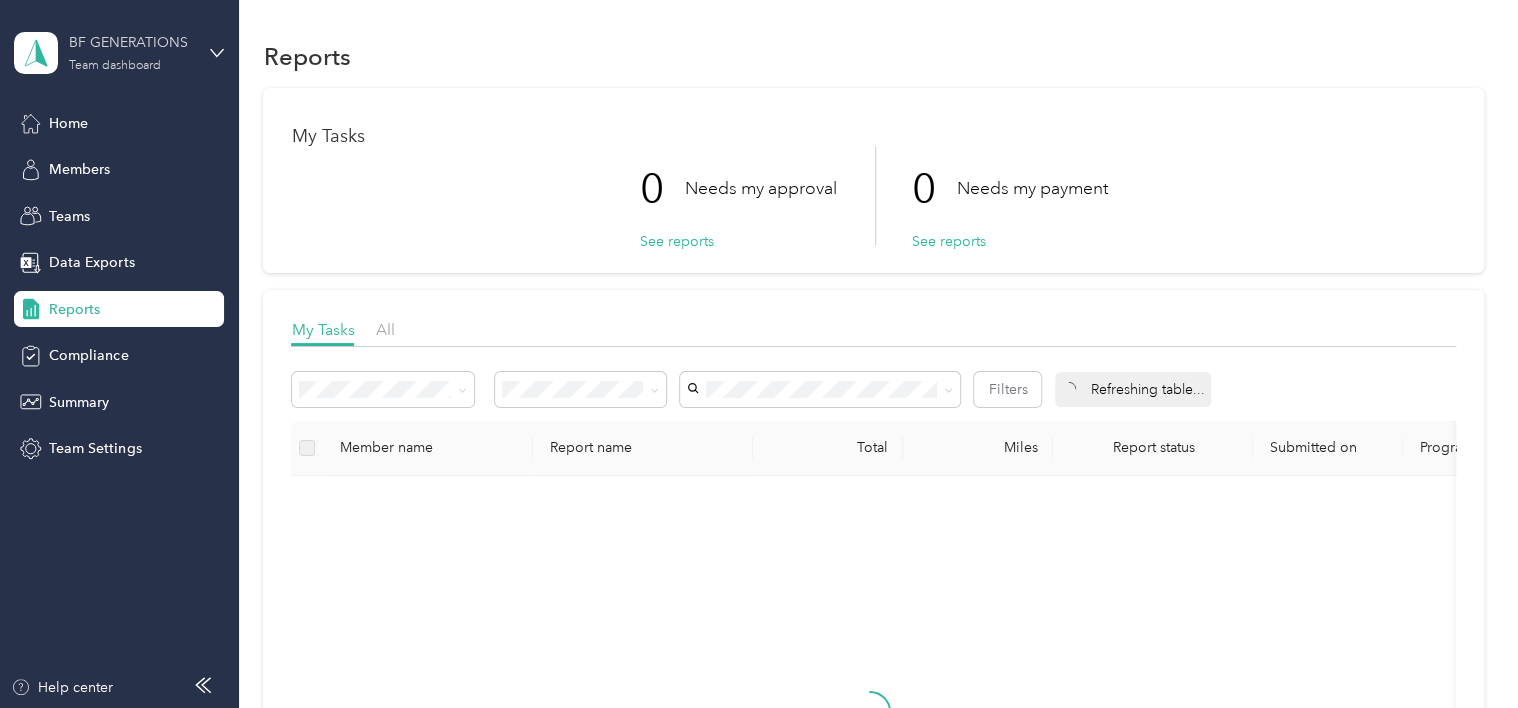 click on "BF GENERATIONS Team dashboard" at bounding box center [131, 52] 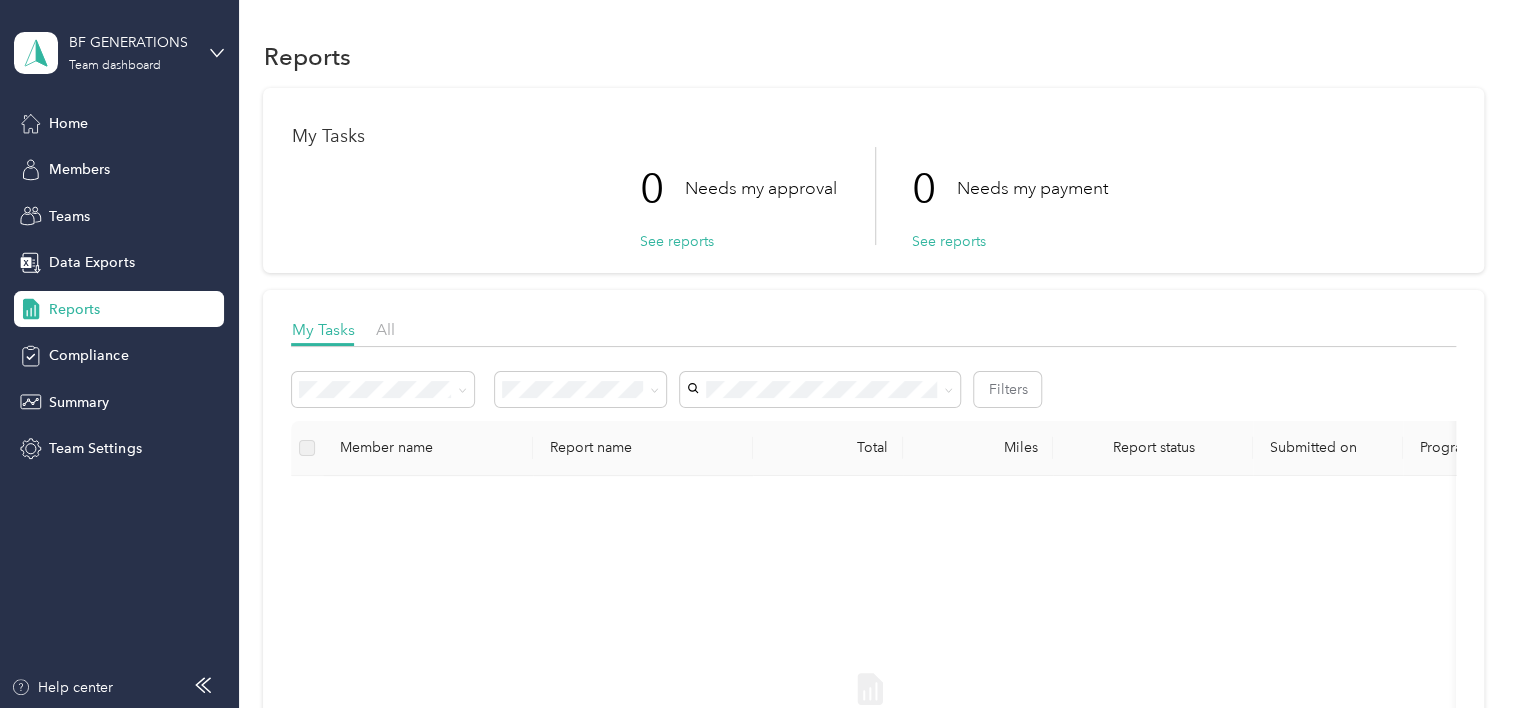 click on "Reports" at bounding box center [119, 309] 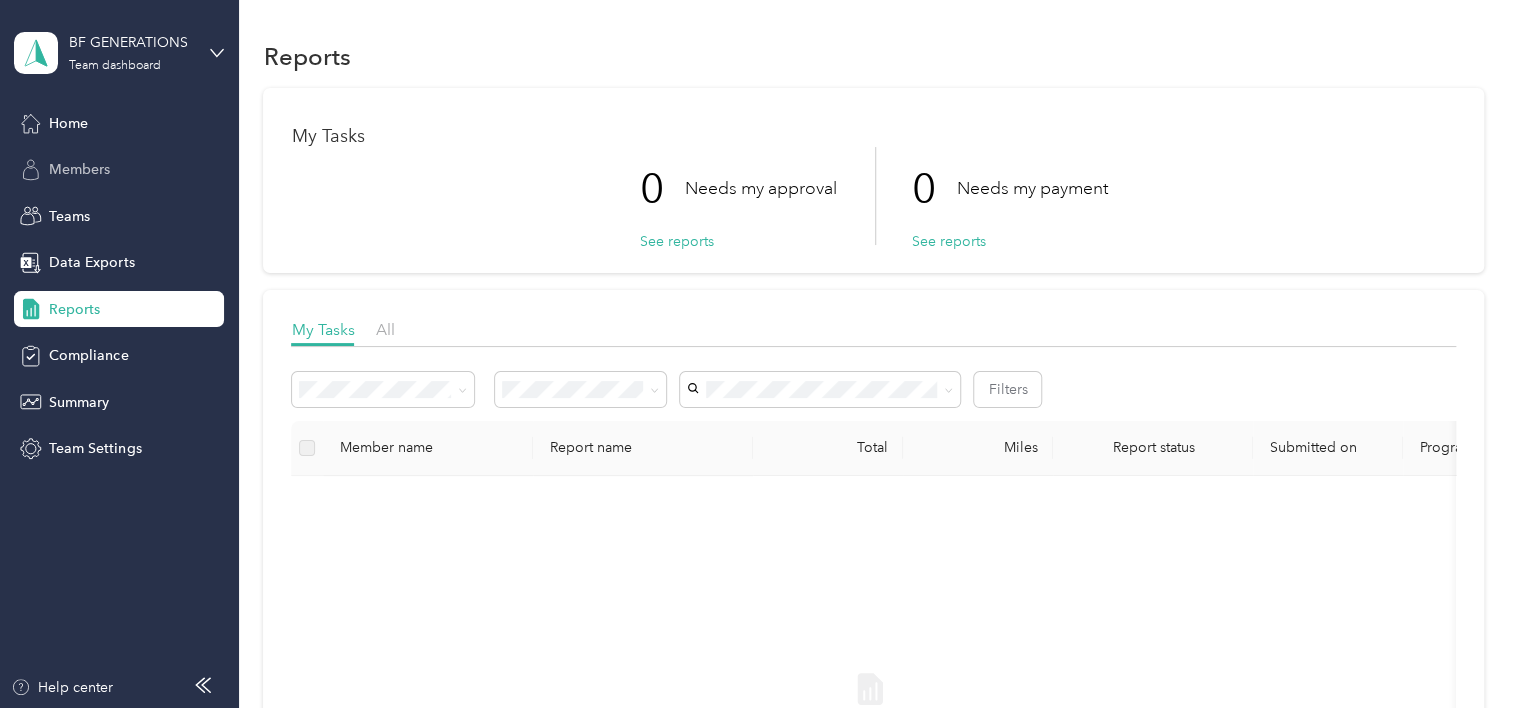 click on "Members" at bounding box center [119, 170] 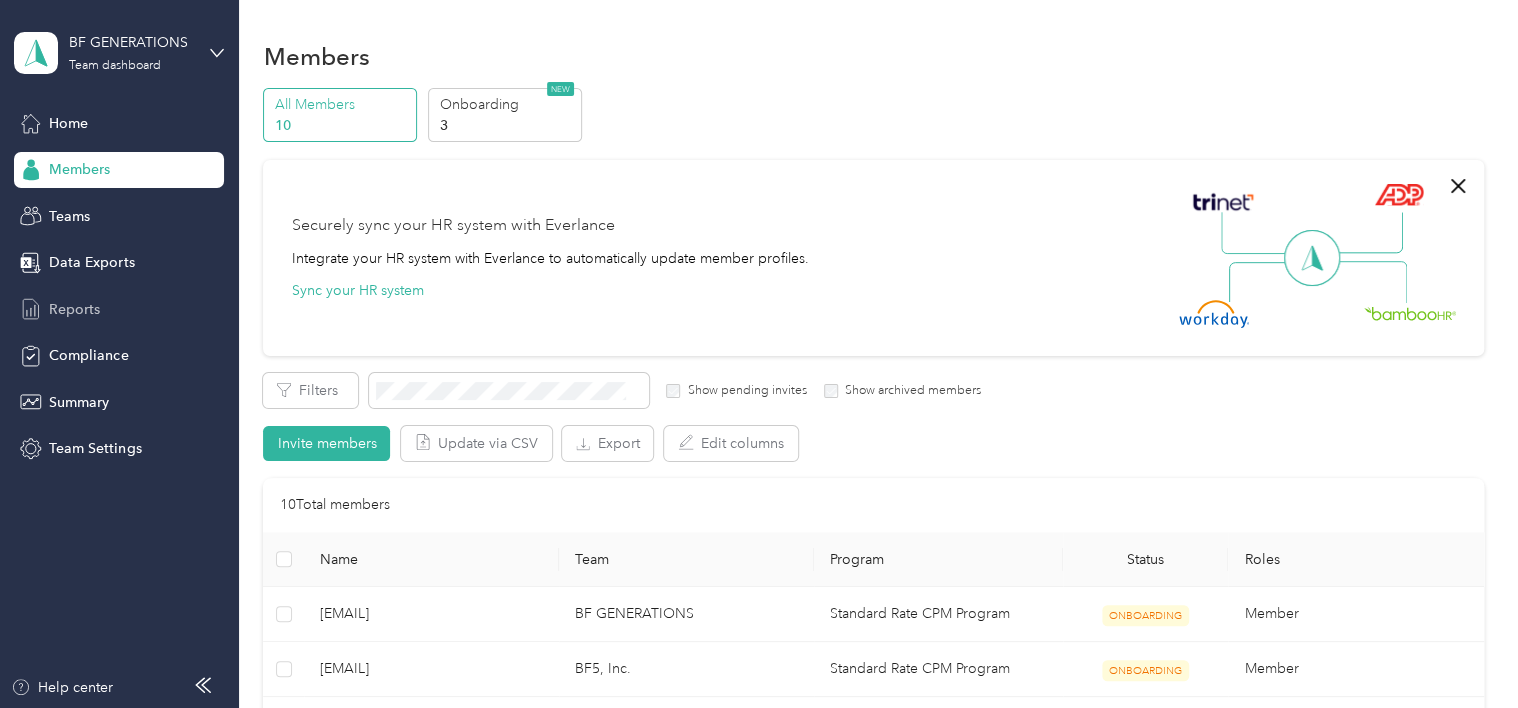 click on "Reports" at bounding box center [119, 309] 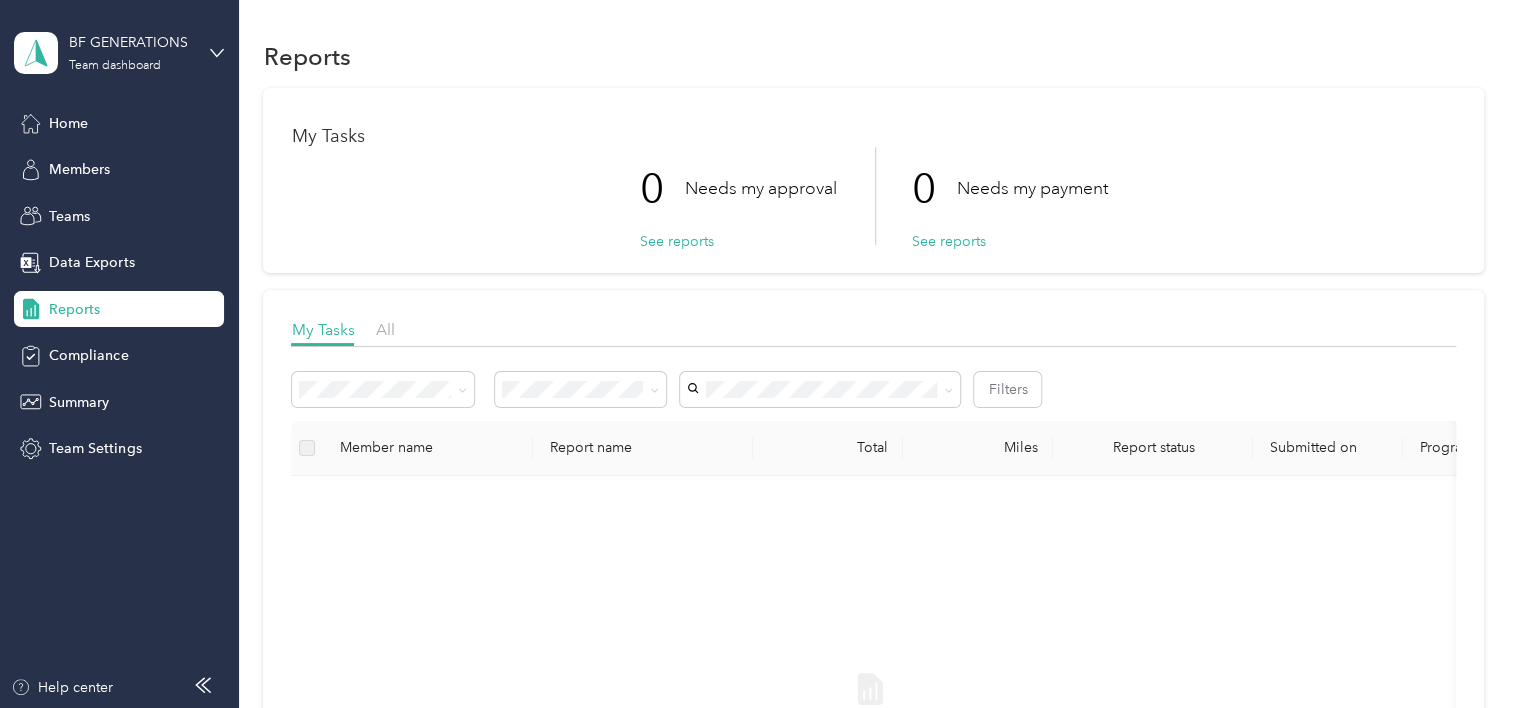 click on "My Tasks All" at bounding box center (873, 332) 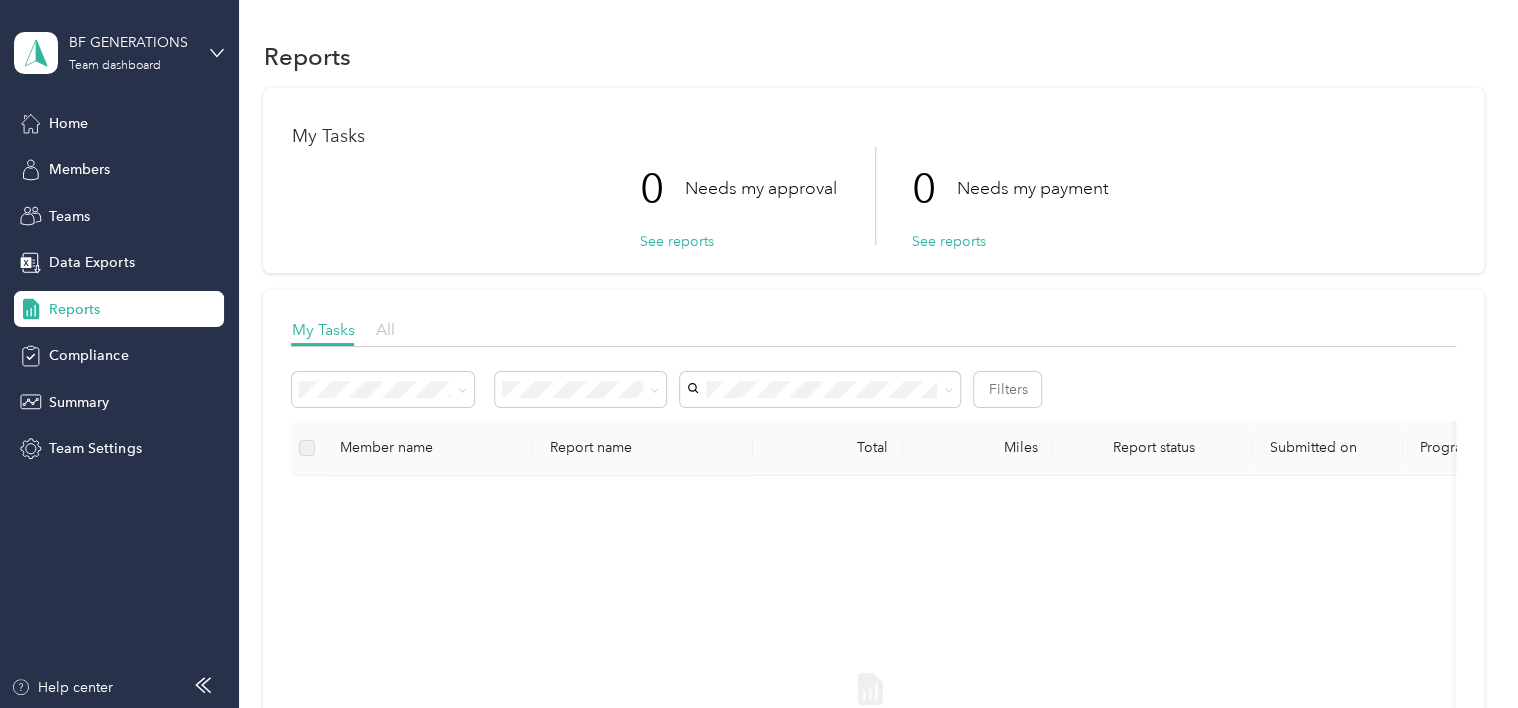 click on "All" at bounding box center (384, 329) 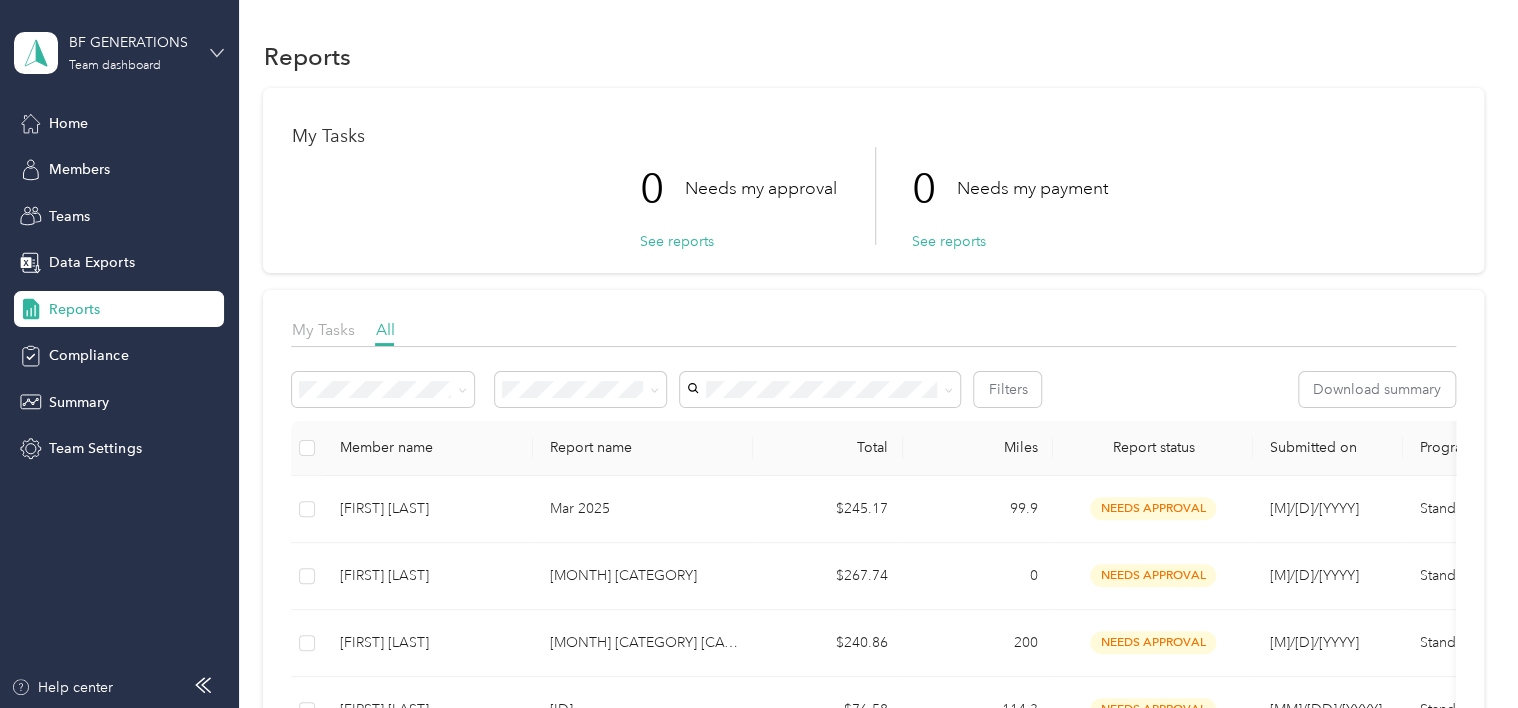 click 